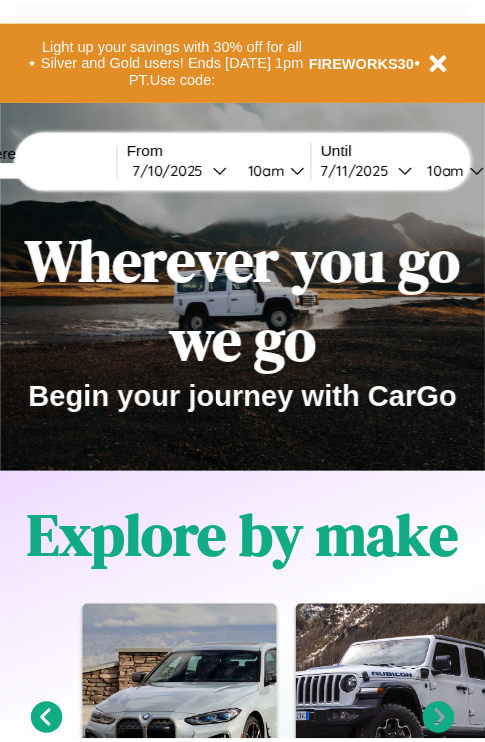 scroll, scrollTop: 0, scrollLeft: 0, axis: both 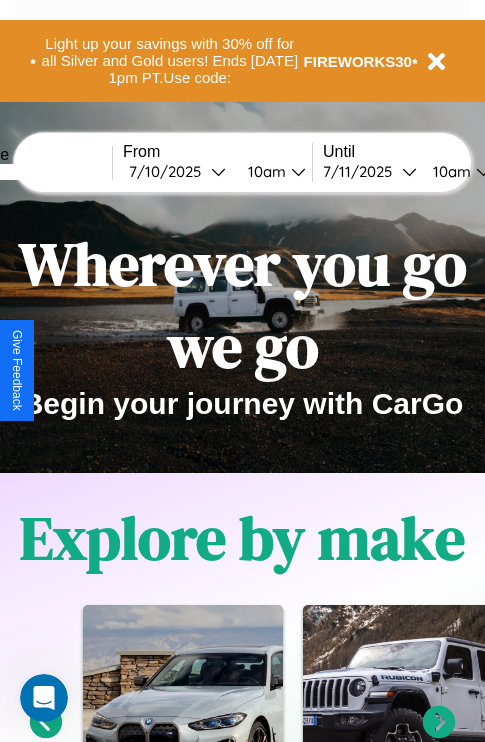 click at bounding box center (37, 172) 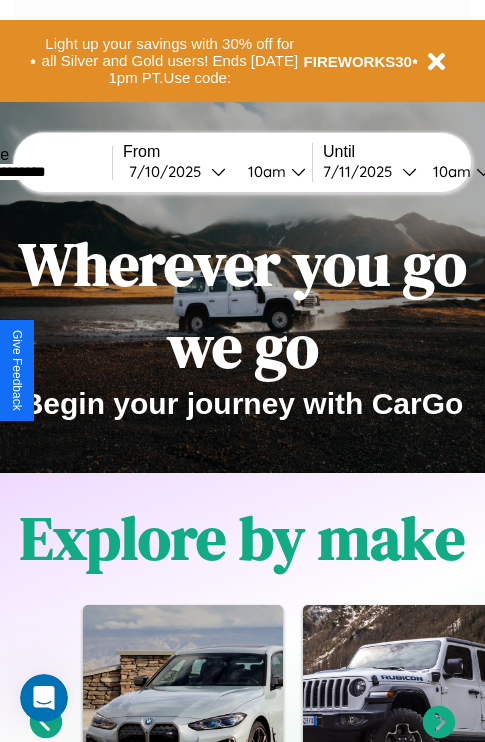 type on "**********" 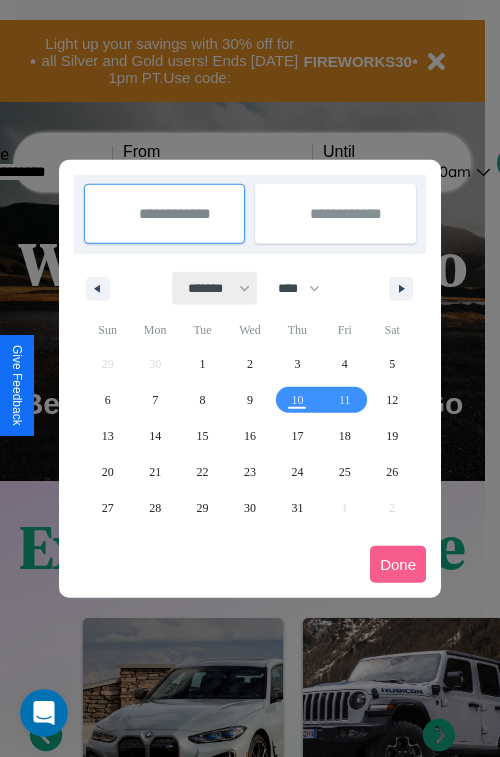 click on "******* ******** ***** ***** *** **** **** ****** ********* ******* ******** ********" at bounding box center (215, 288) 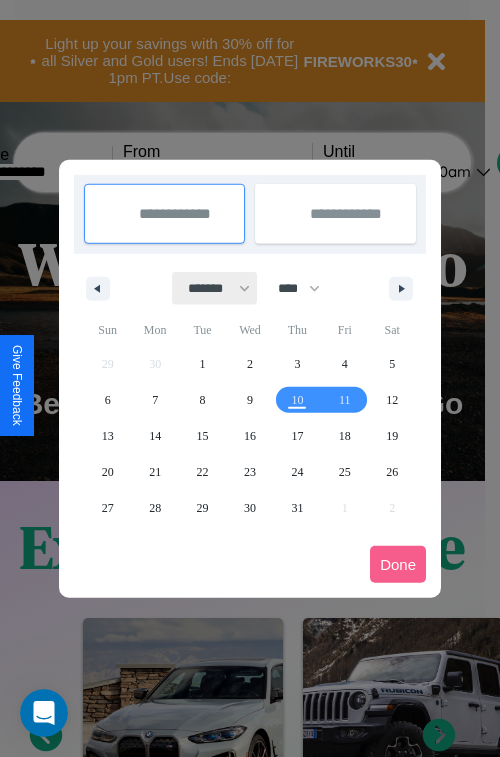 select on "*" 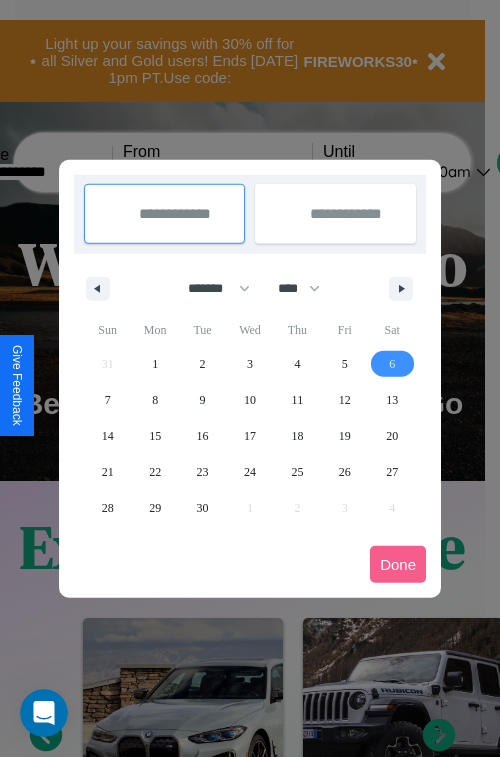 click on "6" at bounding box center [392, 364] 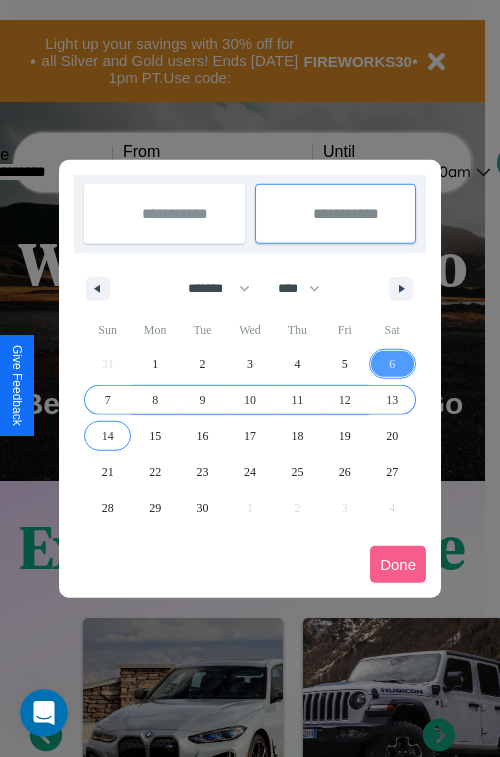 click on "14" at bounding box center (108, 436) 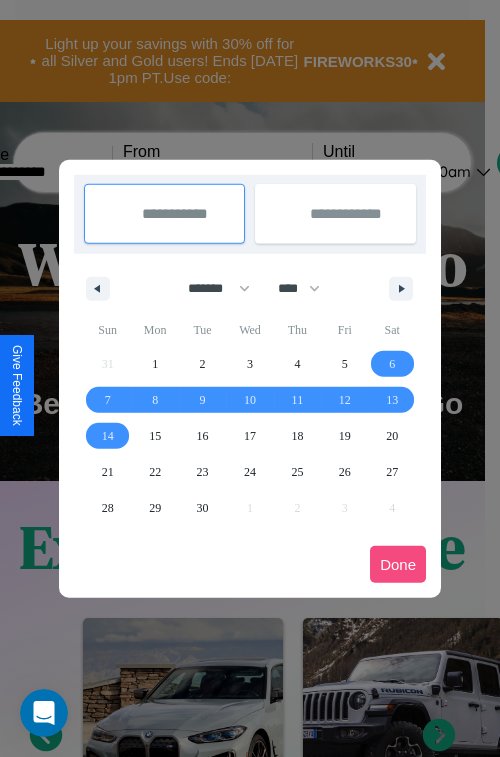 click on "Done" at bounding box center (398, 564) 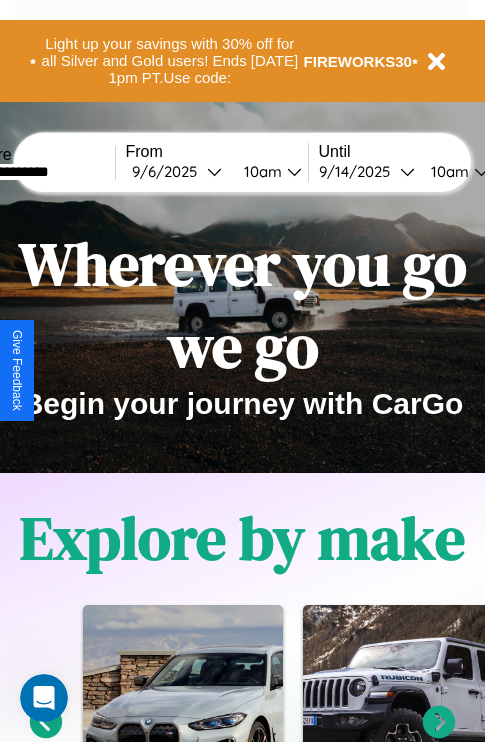 scroll, scrollTop: 0, scrollLeft: 71, axis: horizontal 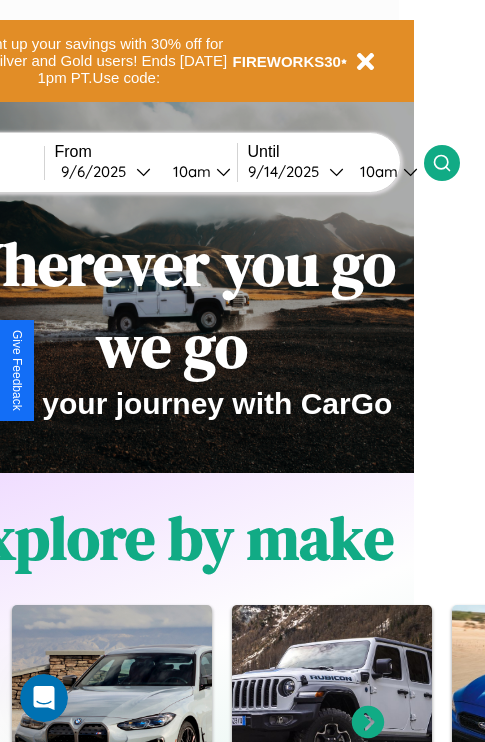 click 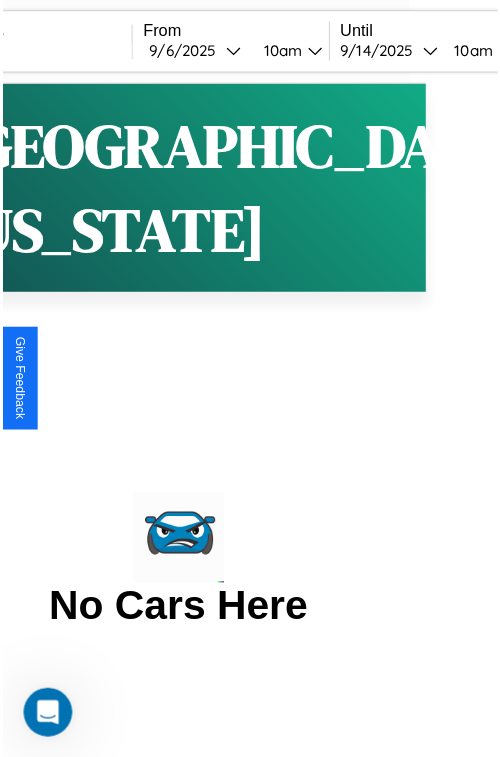 scroll, scrollTop: 0, scrollLeft: 0, axis: both 